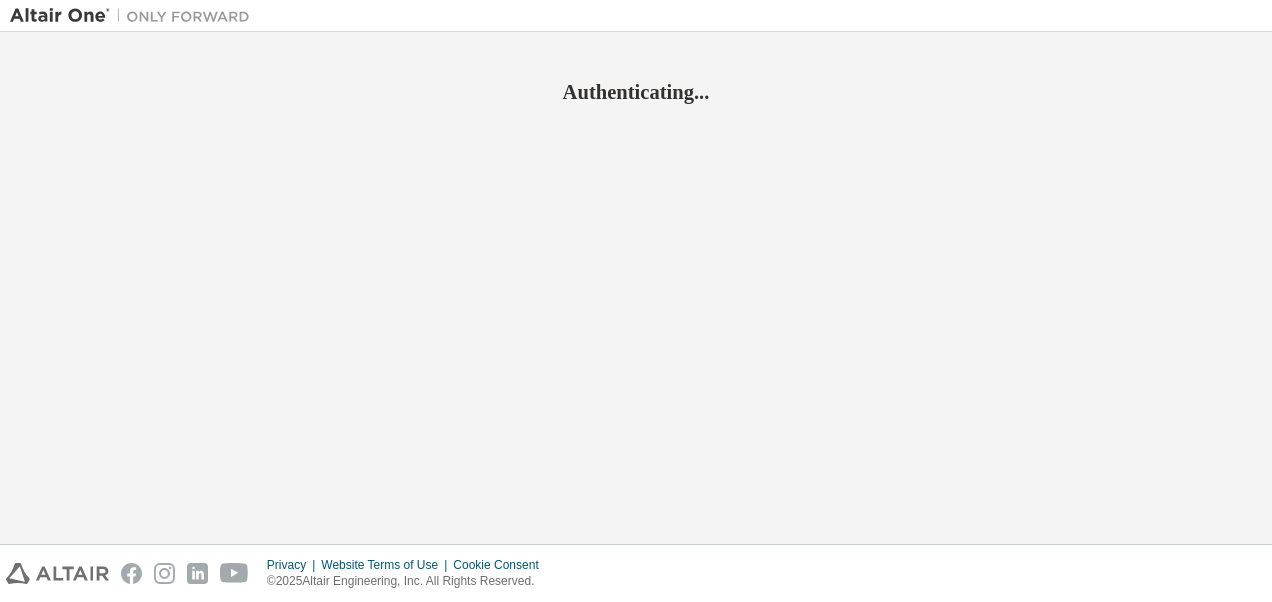 scroll, scrollTop: 0, scrollLeft: 0, axis: both 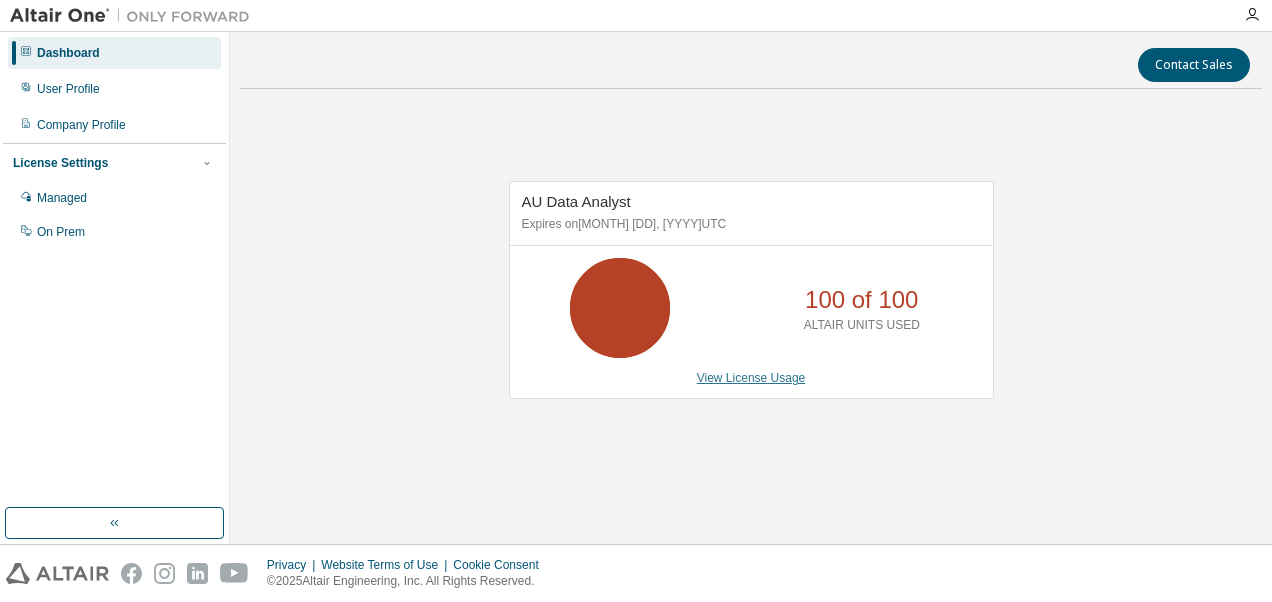 click on "View License Usage" at bounding box center (751, 378) 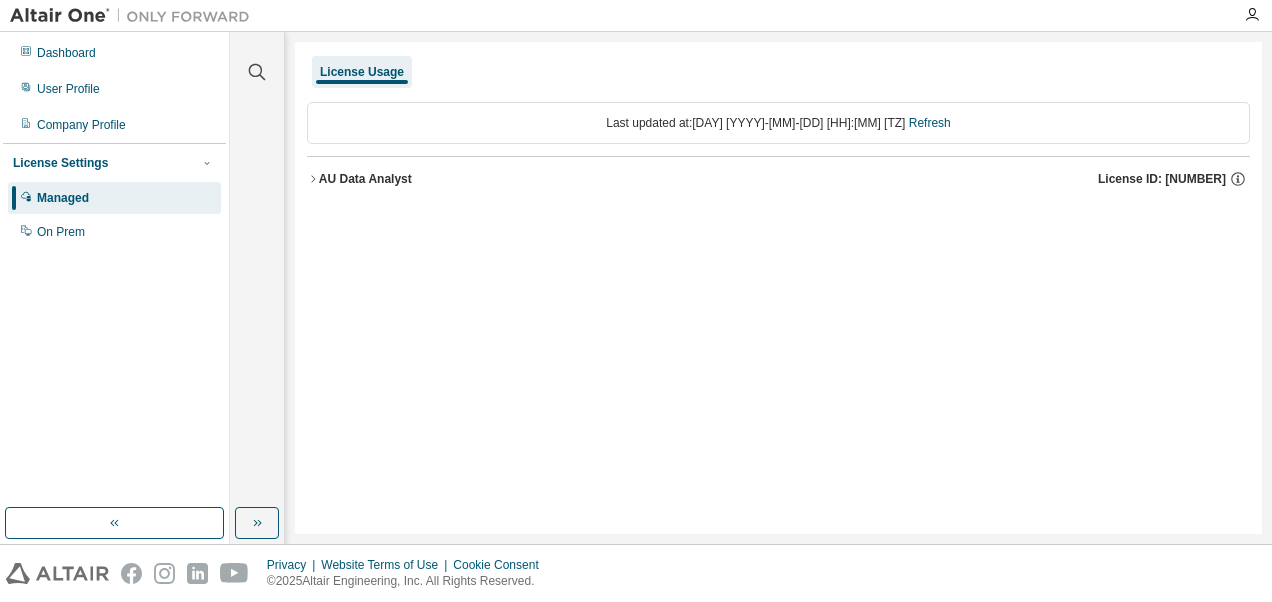 click 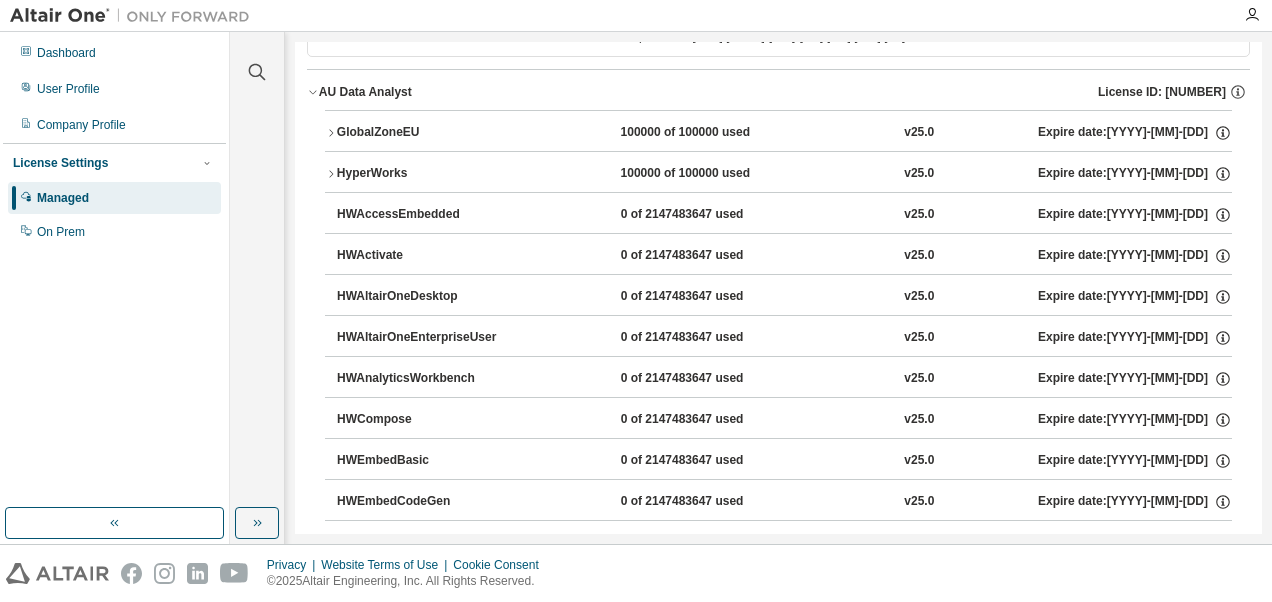 scroll, scrollTop: 0, scrollLeft: 0, axis: both 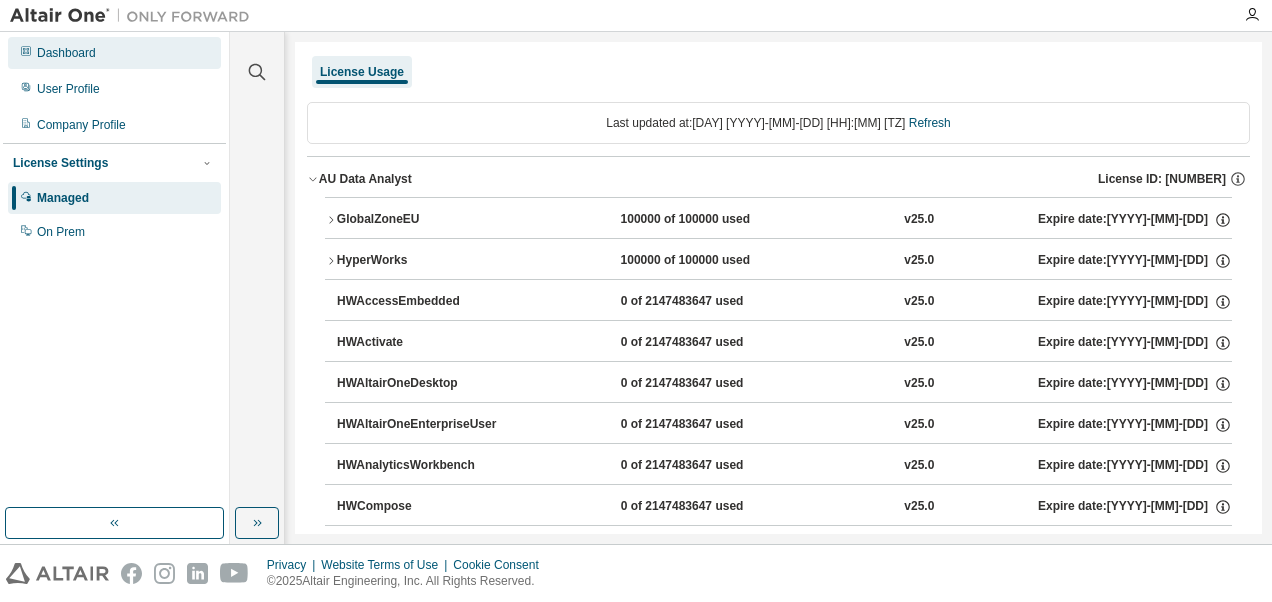 click on "Dashboard" at bounding box center [66, 53] 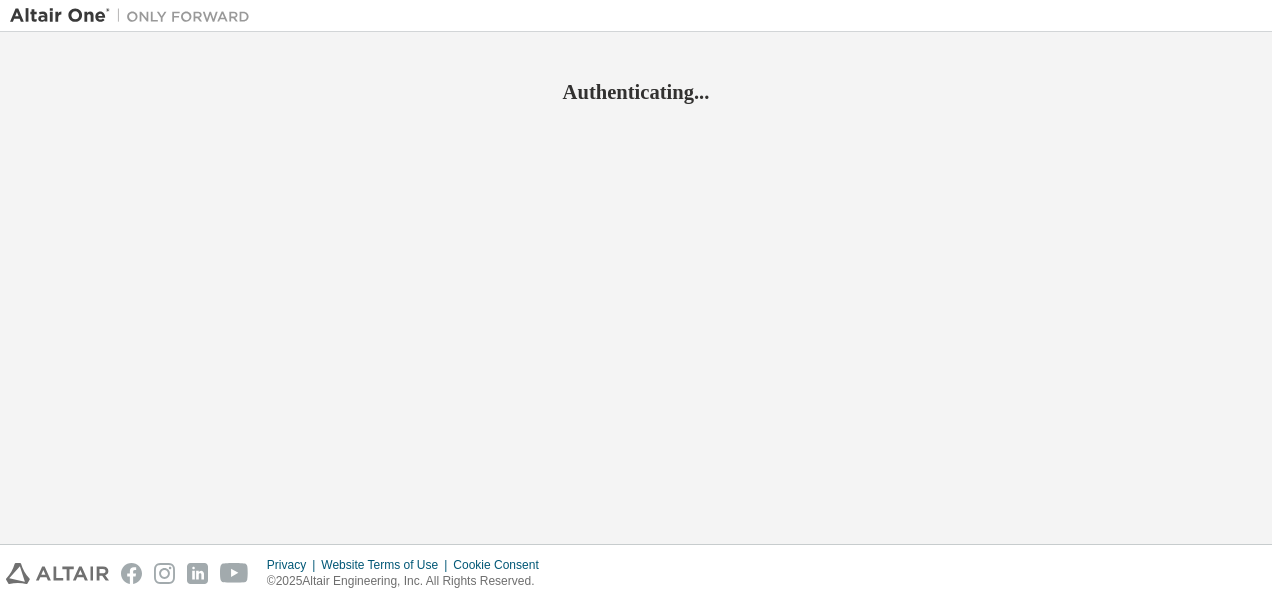 scroll, scrollTop: 0, scrollLeft: 0, axis: both 